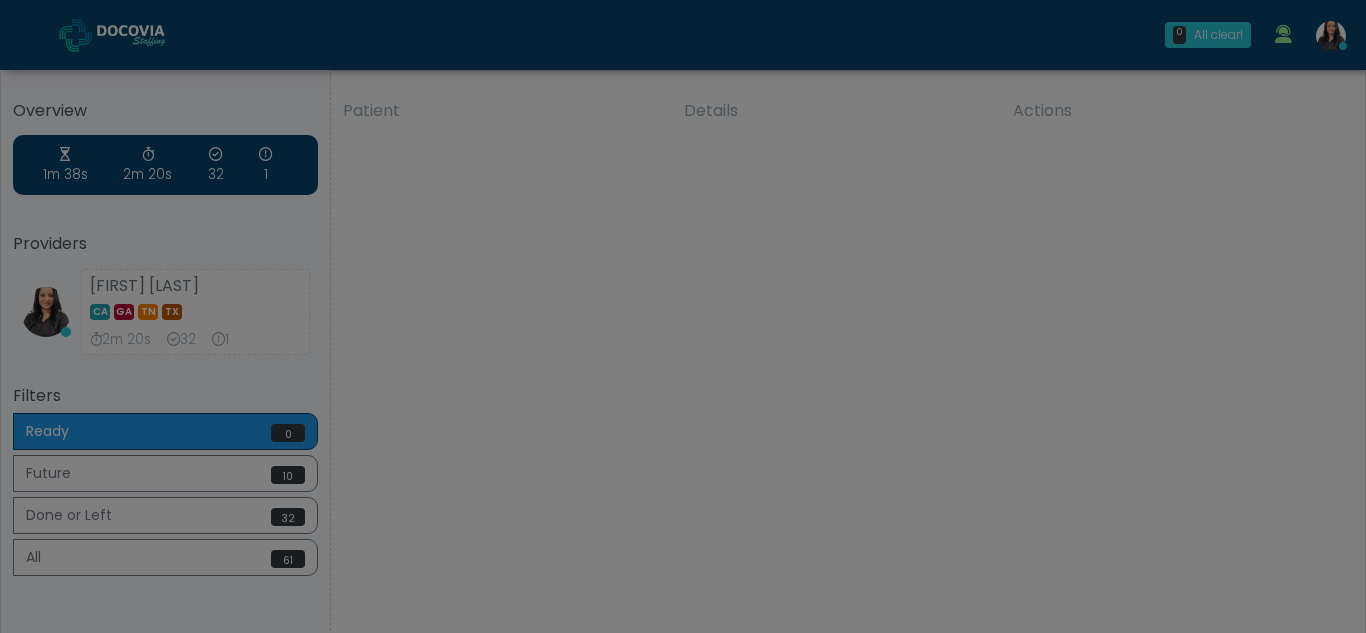scroll, scrollTop: 0, scrollLeft: 0, axis: both 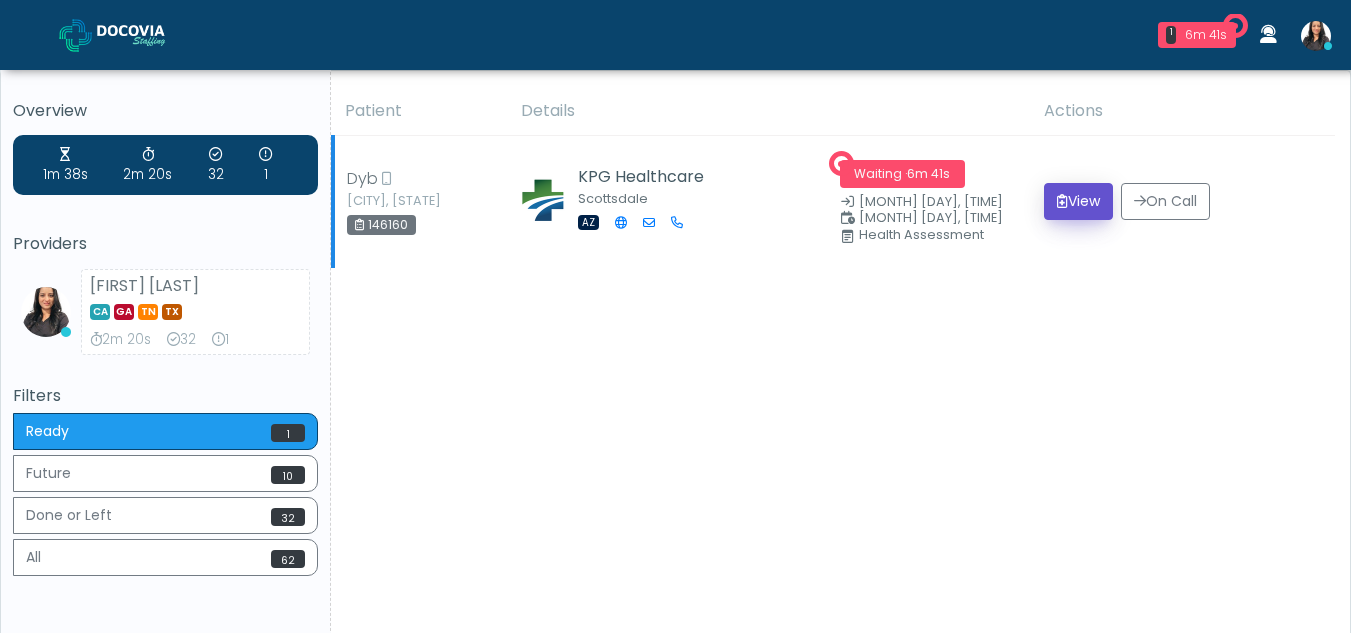 click on "View" at bounding box center [1078, 201] 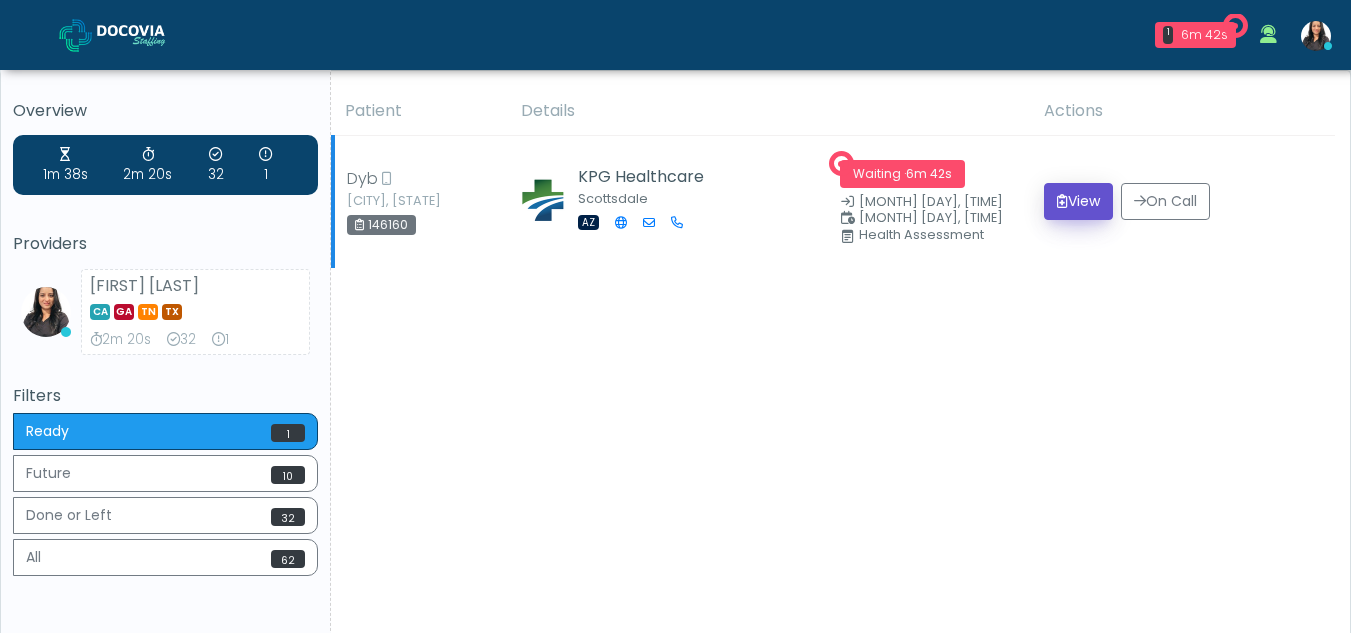 scroll, scrollTop: 0, scrollLeft: 0, axis: both 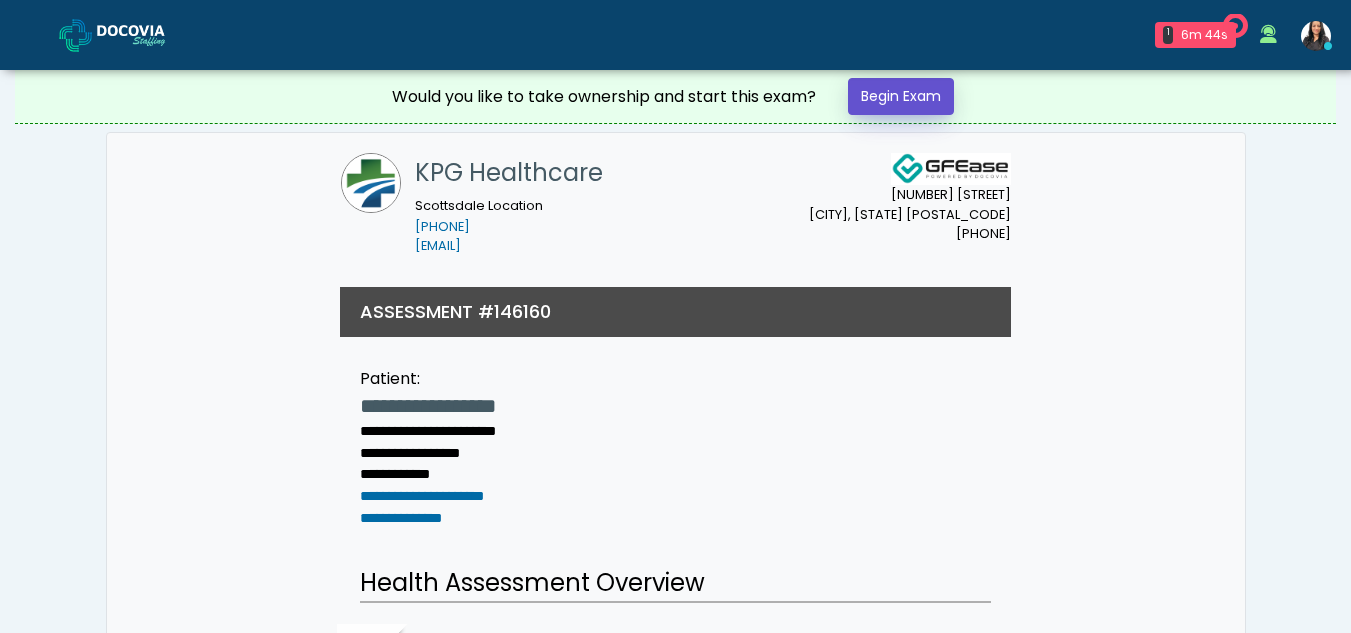 click on "Begin Exam" at bounding box center (901, 96) 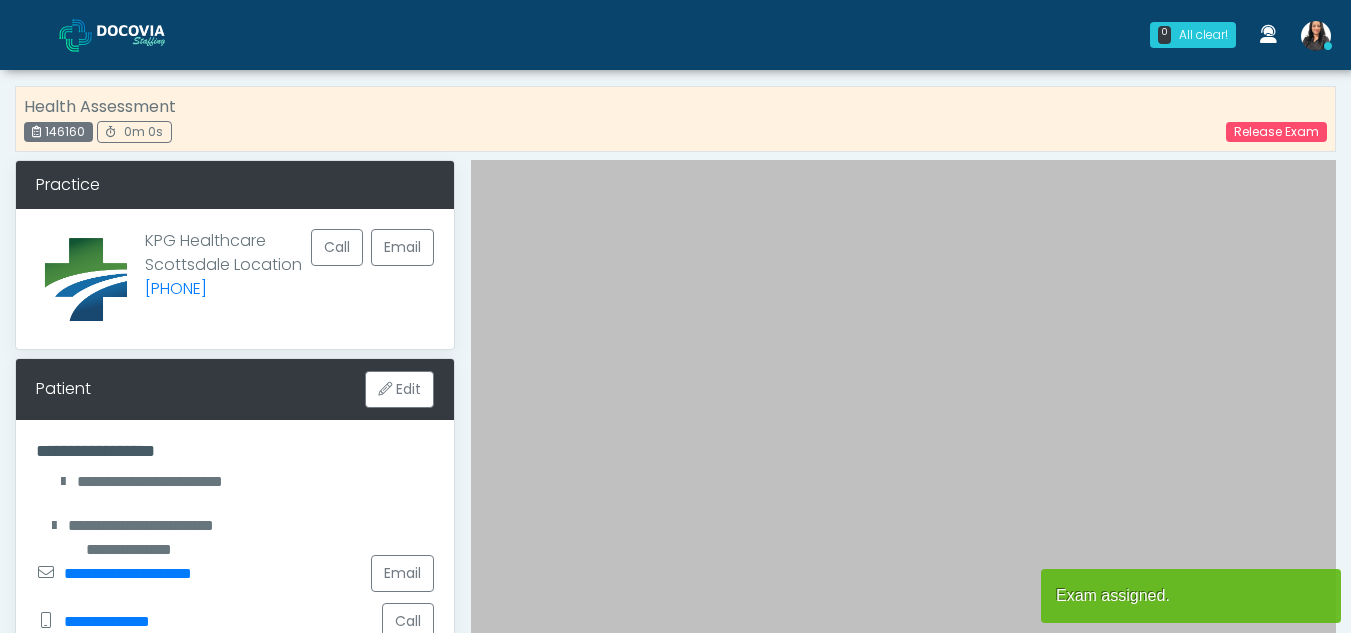 scroll, scrollTop: 0, scrollLeft: 0, axis: both 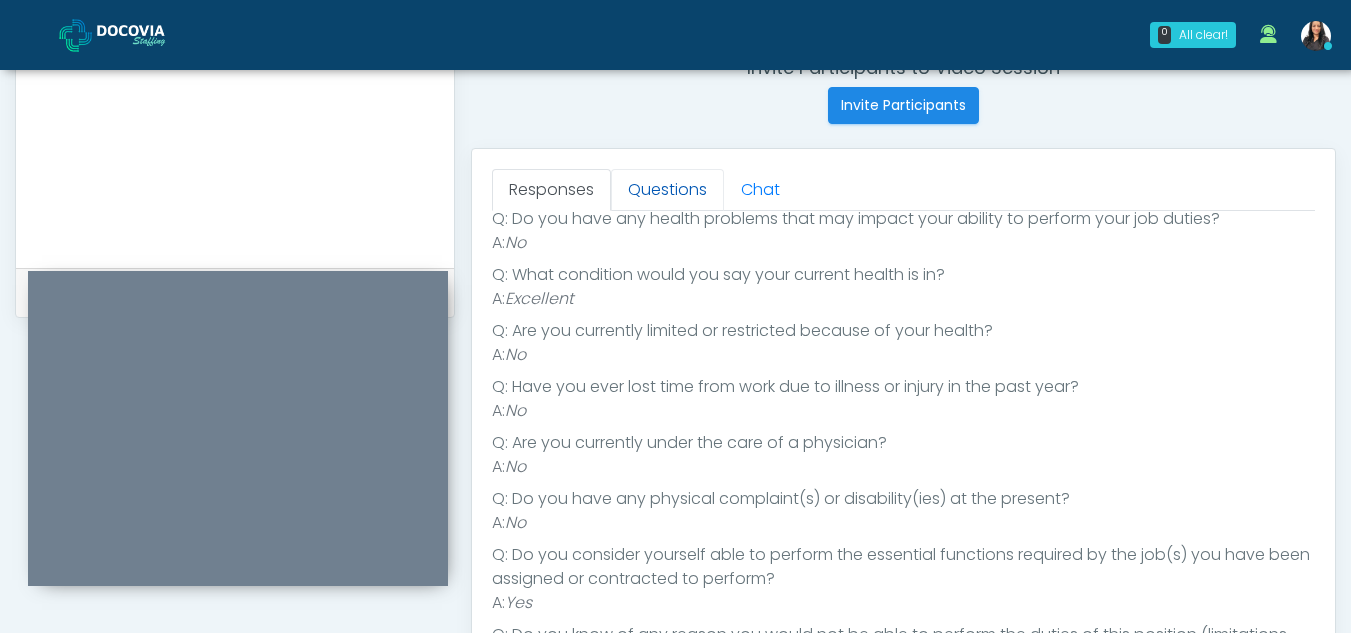 click on "Questions" at bounding box center (667, 190) 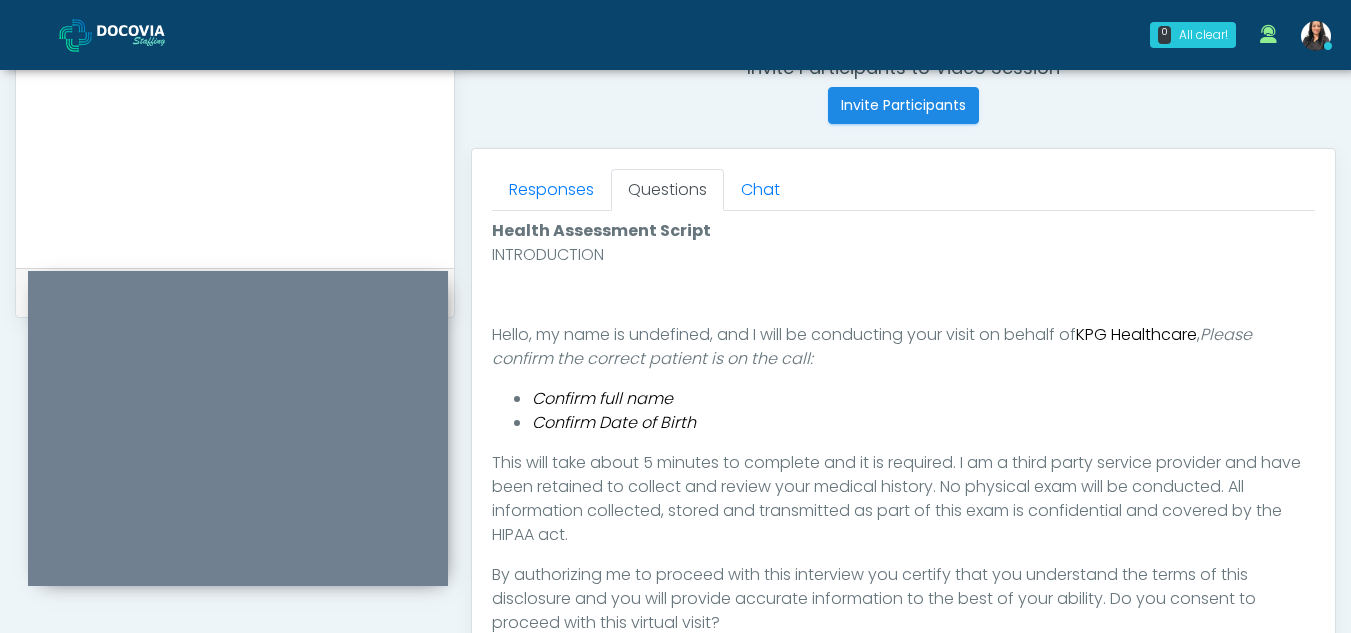 scroll, scrollTop: 0, scrollLeft: 0, axis: both 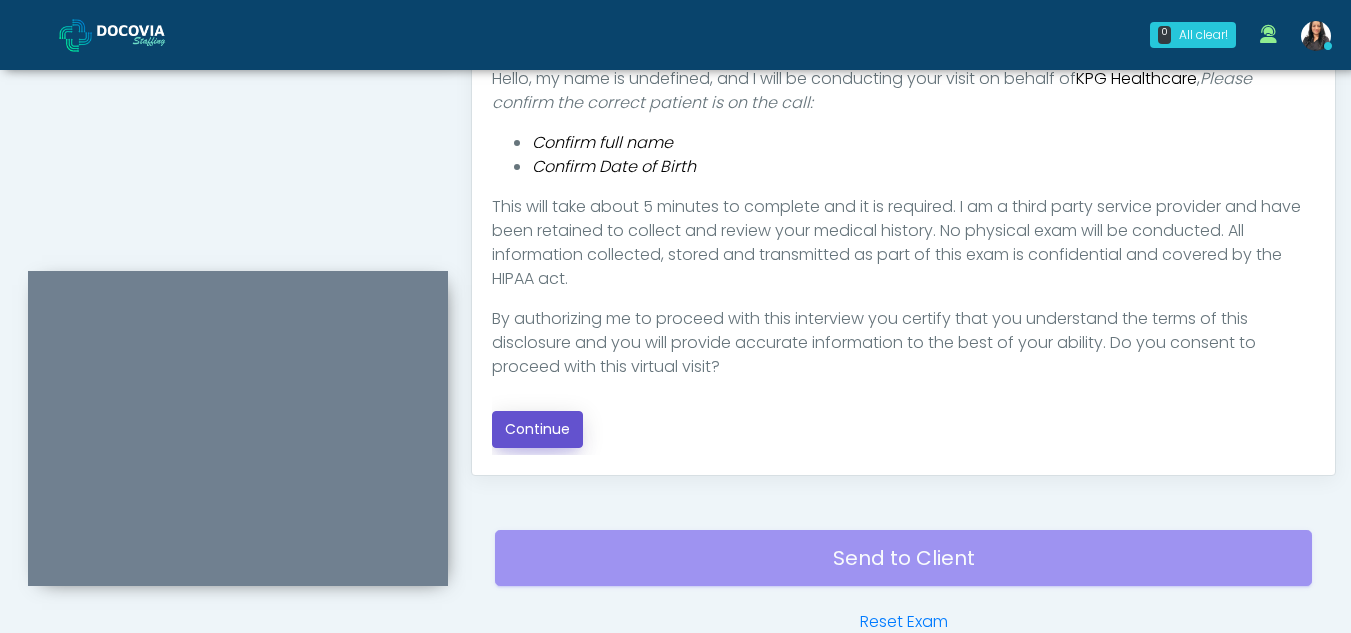 click on "Continue" at bounding box center (537, 429) 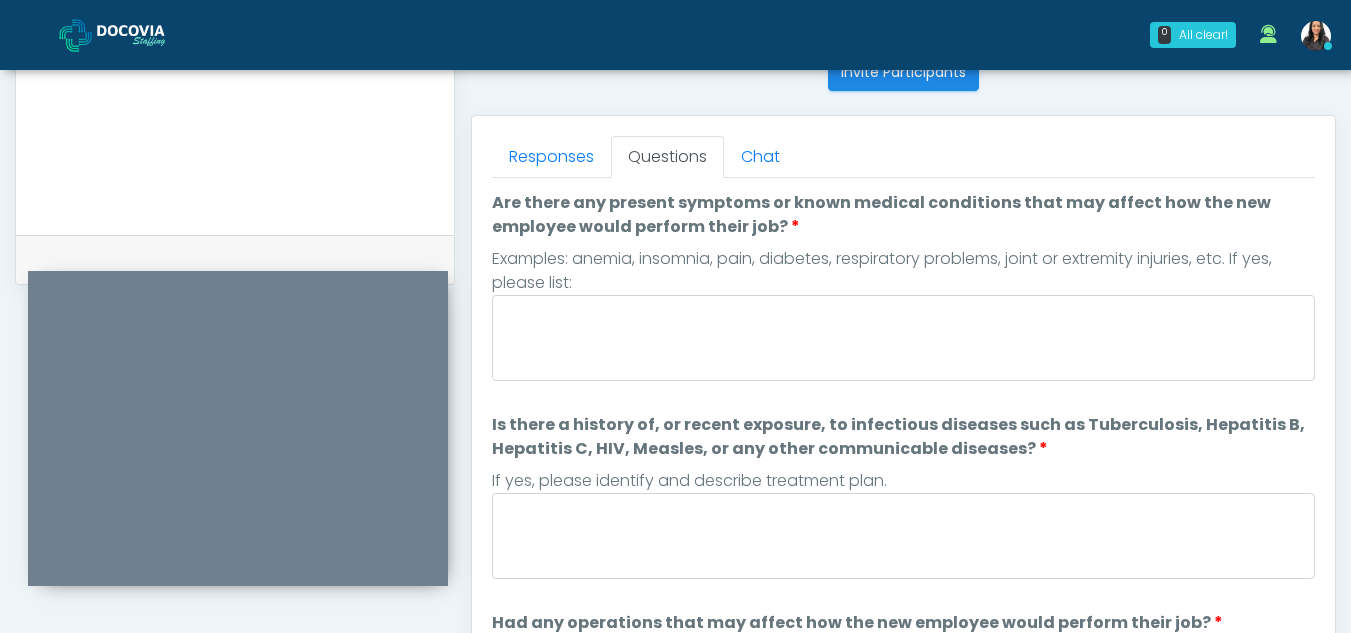 scroll, scrollTop: 792, scrollLeft: 0, axis: vertical 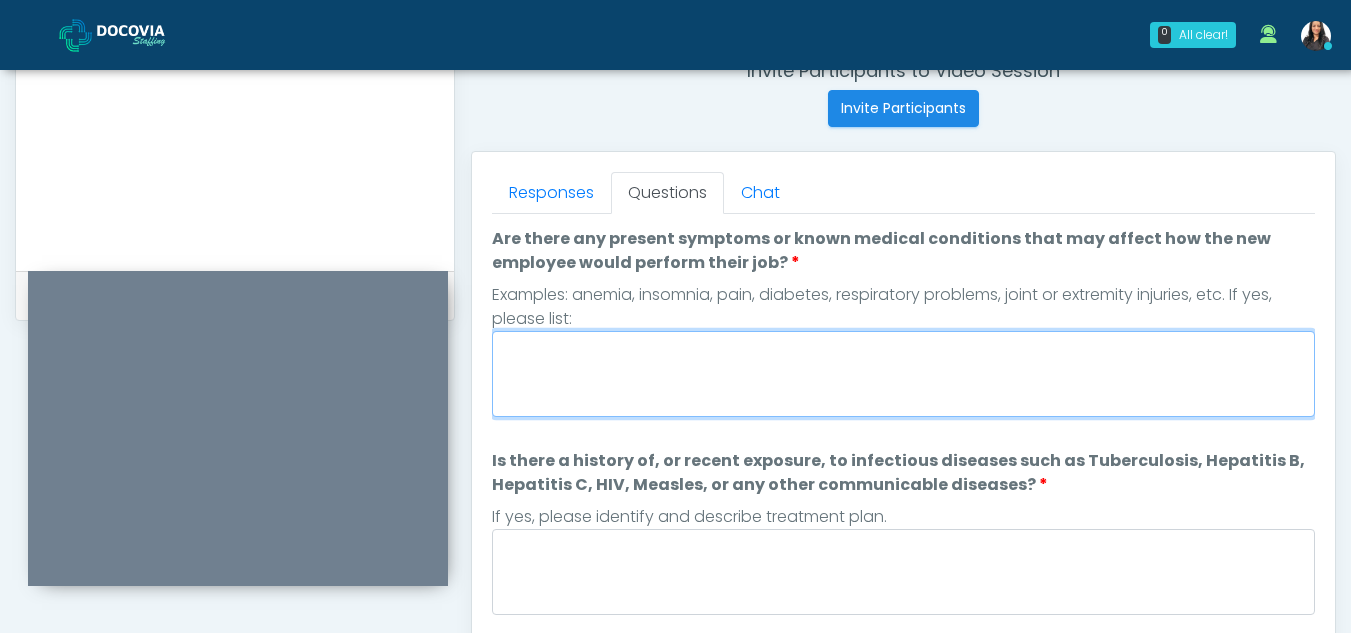 click on "Are there any present symptoms or known medical conditions that may affect how the new employee would perform their job?" at bounding box center [903, 374] 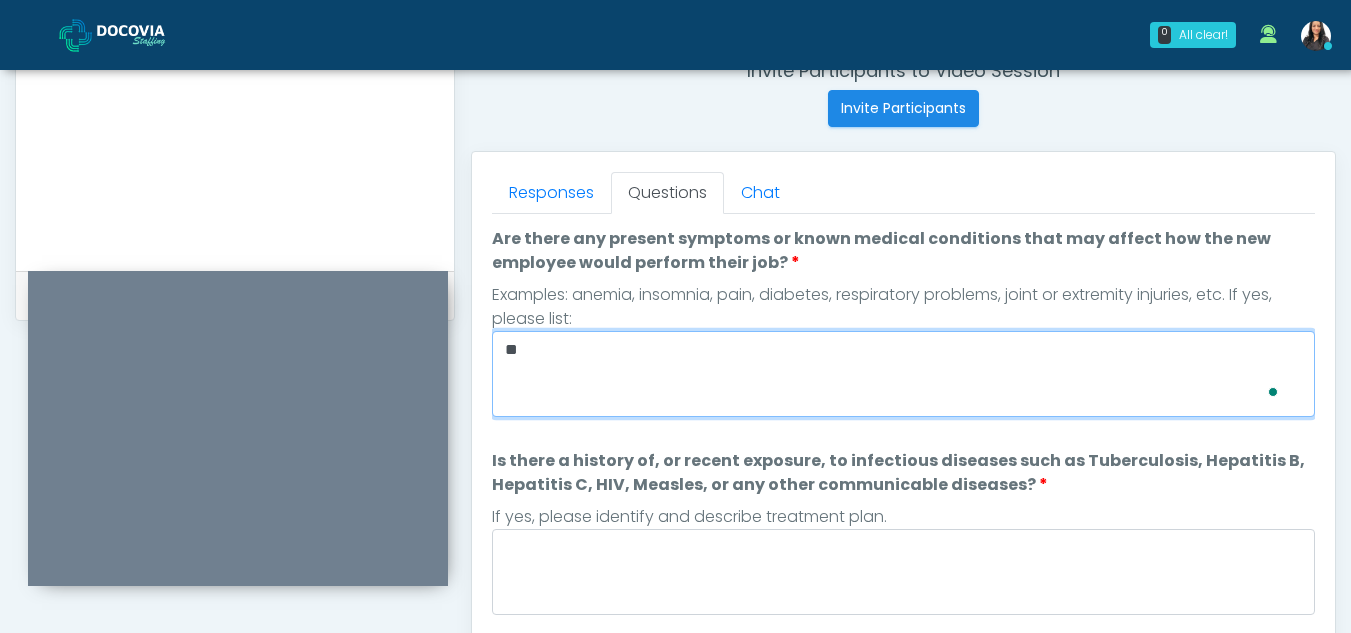 scroll, scrollTop: 894, scrollLeft: 0, axis: vertical 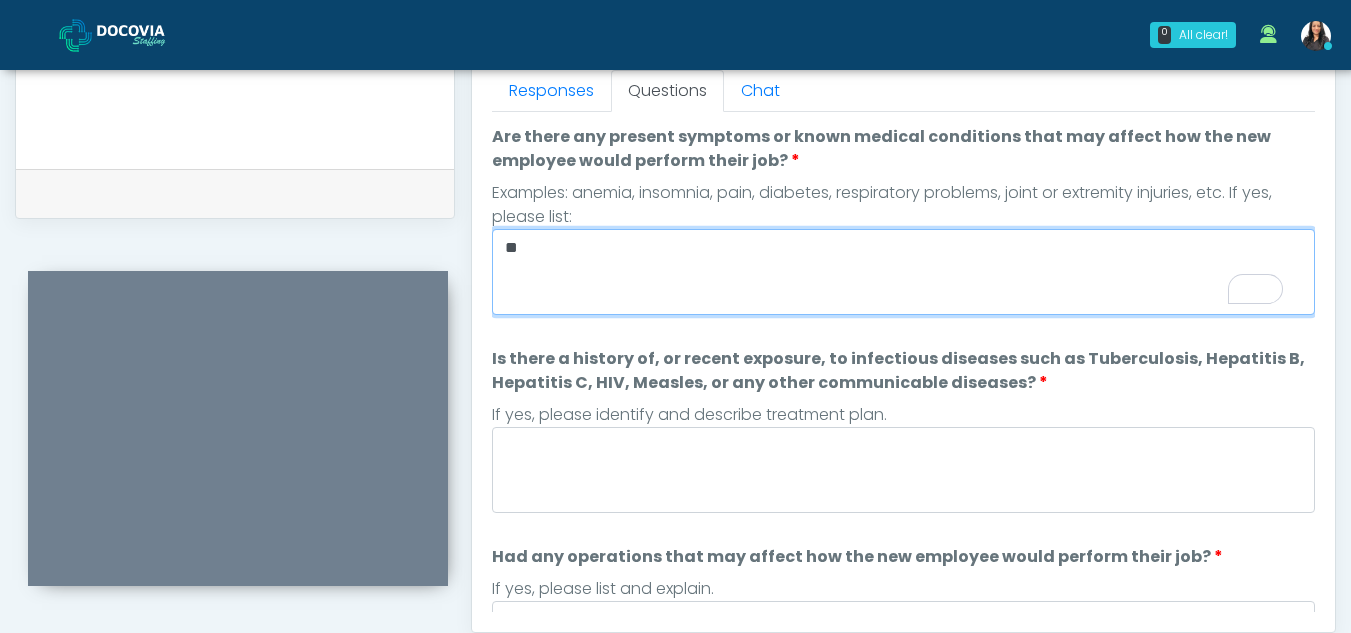 type on "**" 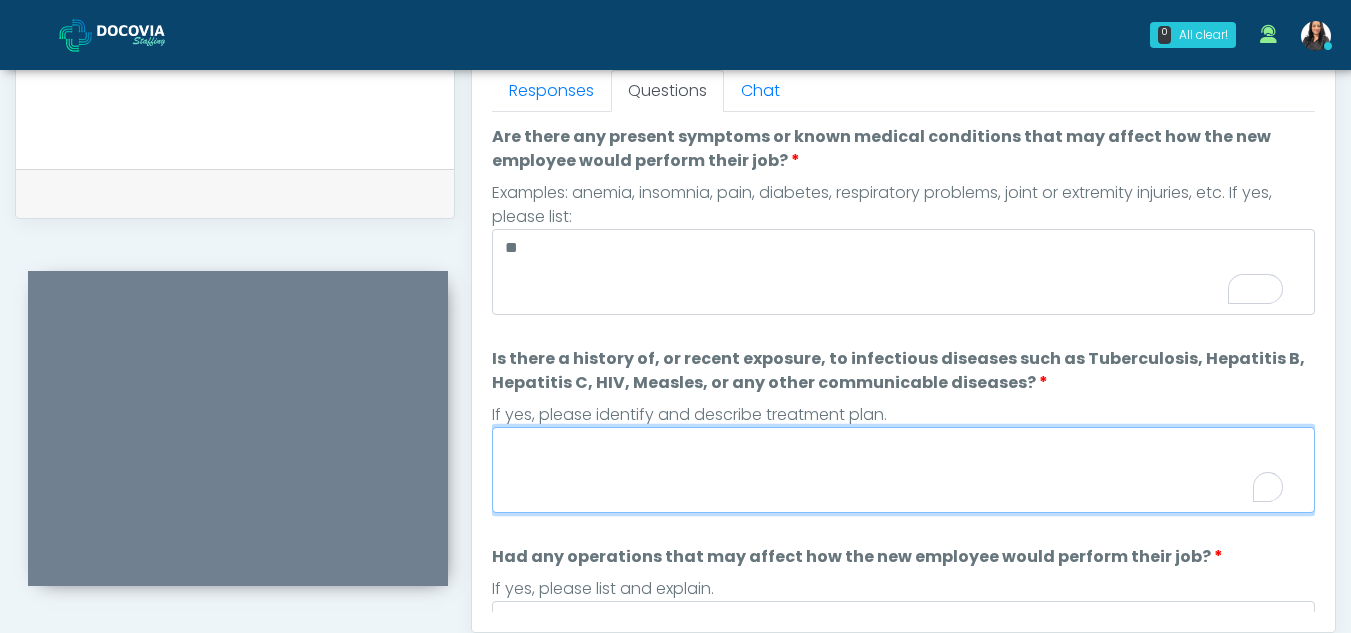 click on "Is there a history of, or recent exposure, to infectious diseases such as Tuberculosis, Hepatitis B, Hepatitis C, HIV, Measles, or any other communicable diseases?" at bounding box center [903, 470] 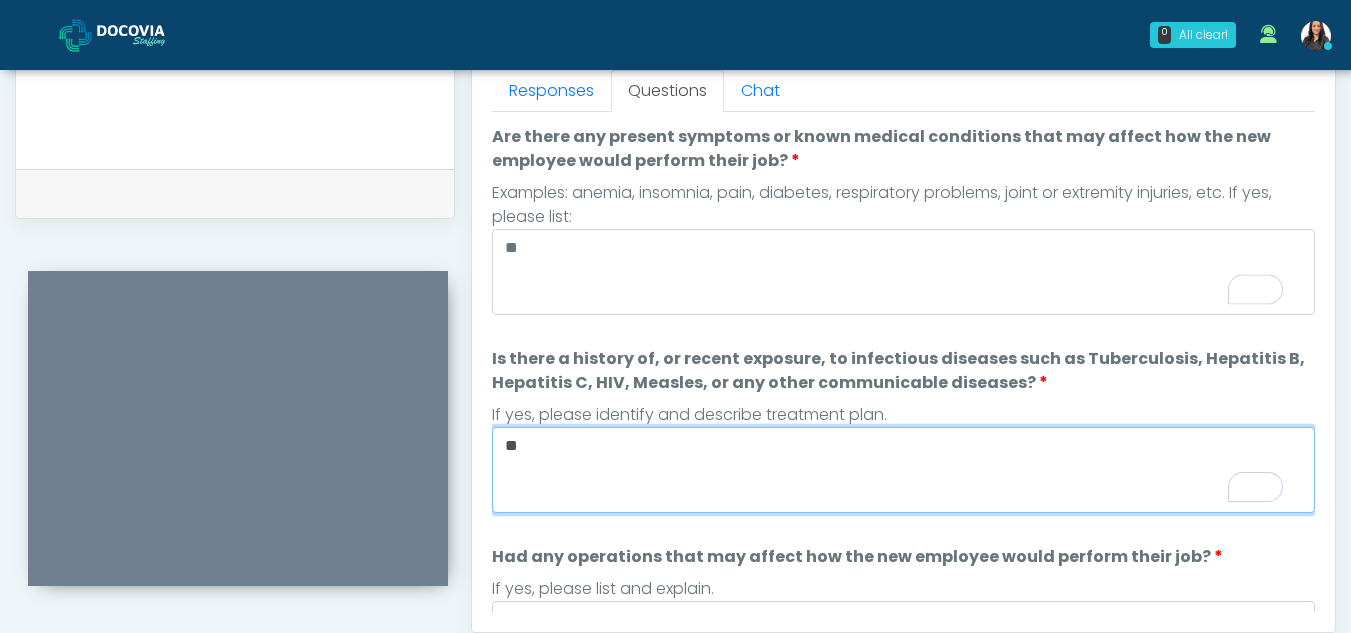 type on "**" 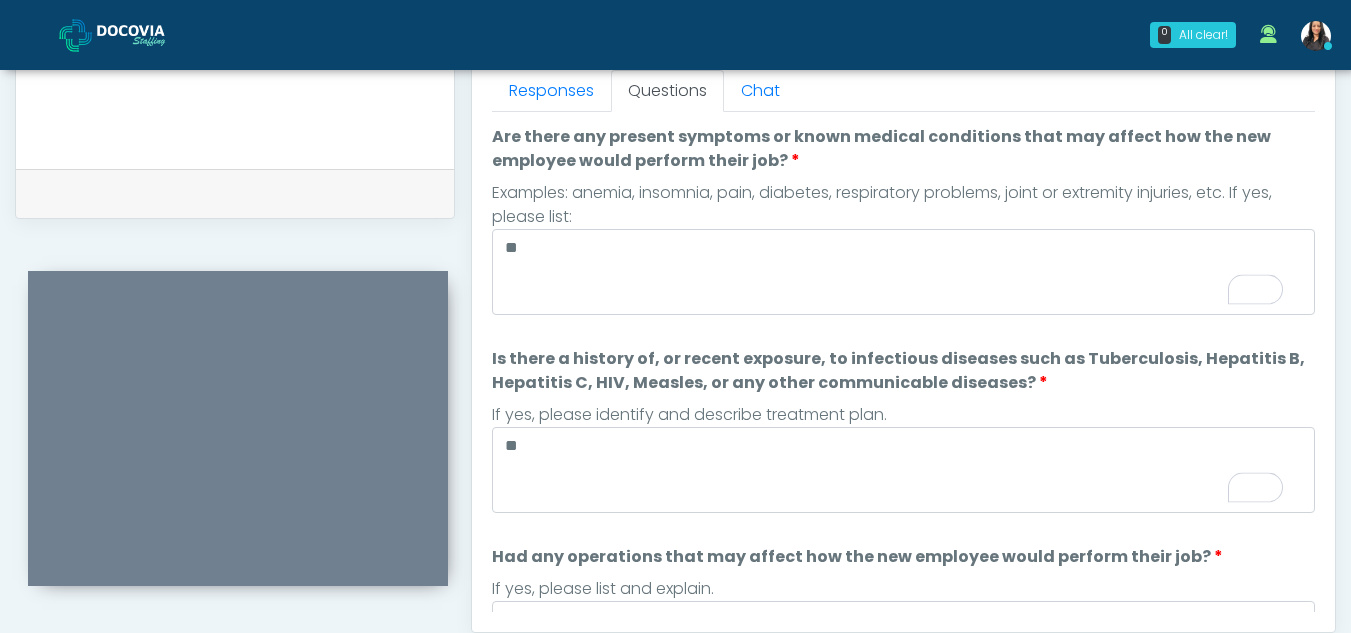 scroll, scrollTop: 99, scrollLeft: 0, axis: vertical 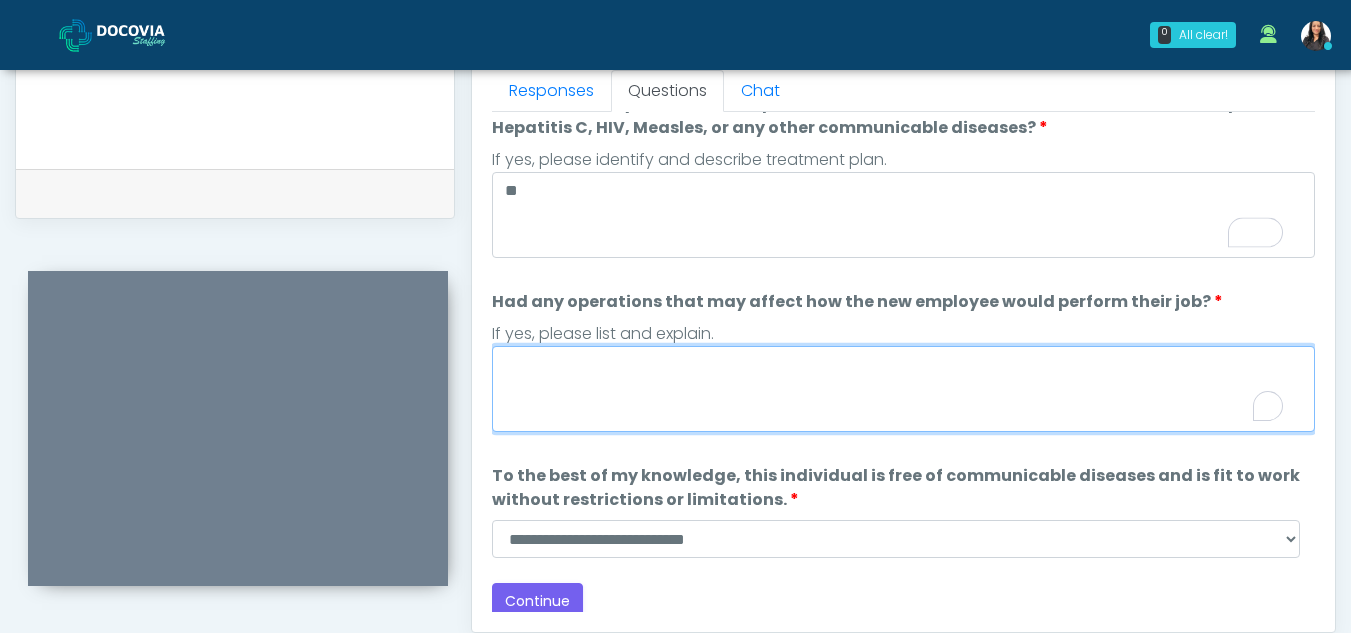 click on "Had any operations that may affect how the new employee would perform their job?" at bounding box center [903, 389] 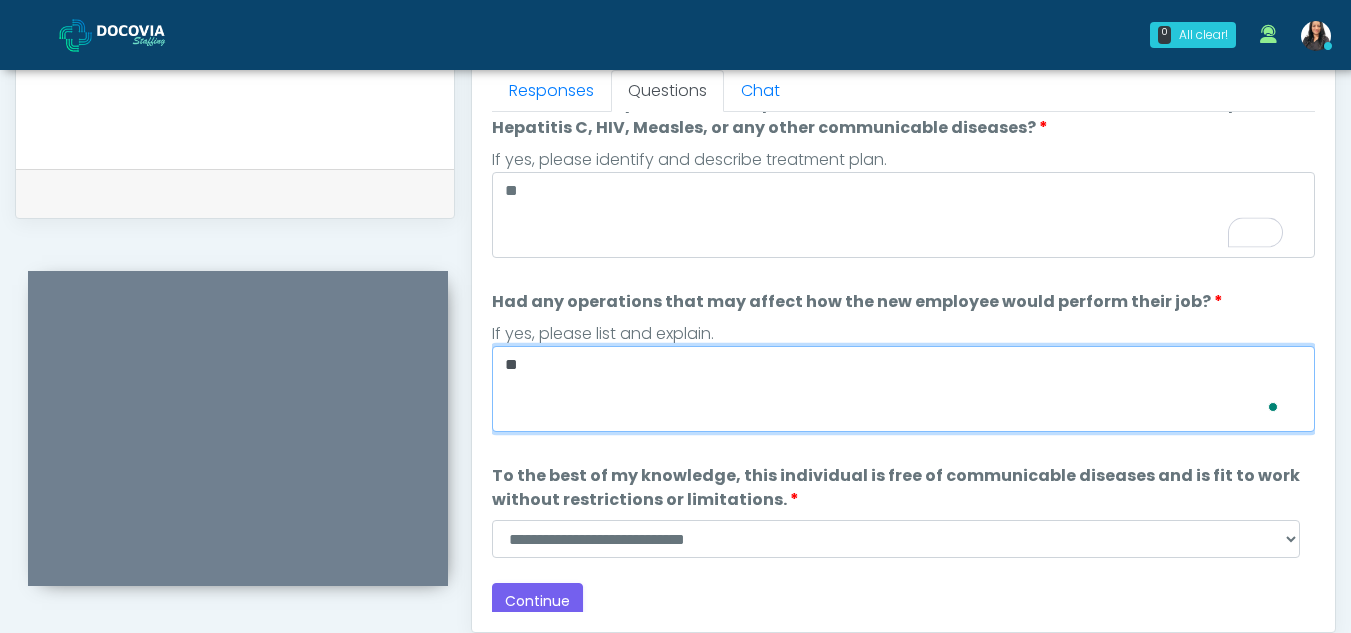 scroll, scrollTop: 255, scrollLeft: 0, axis: vertical 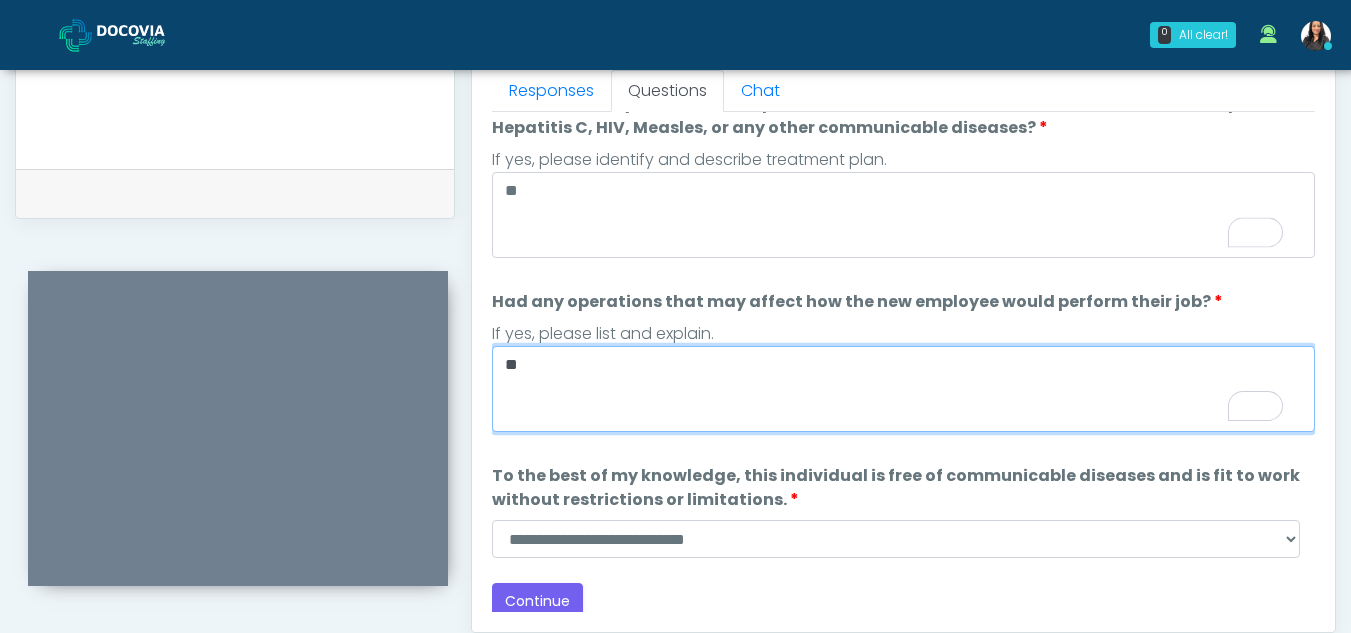 type on "**" 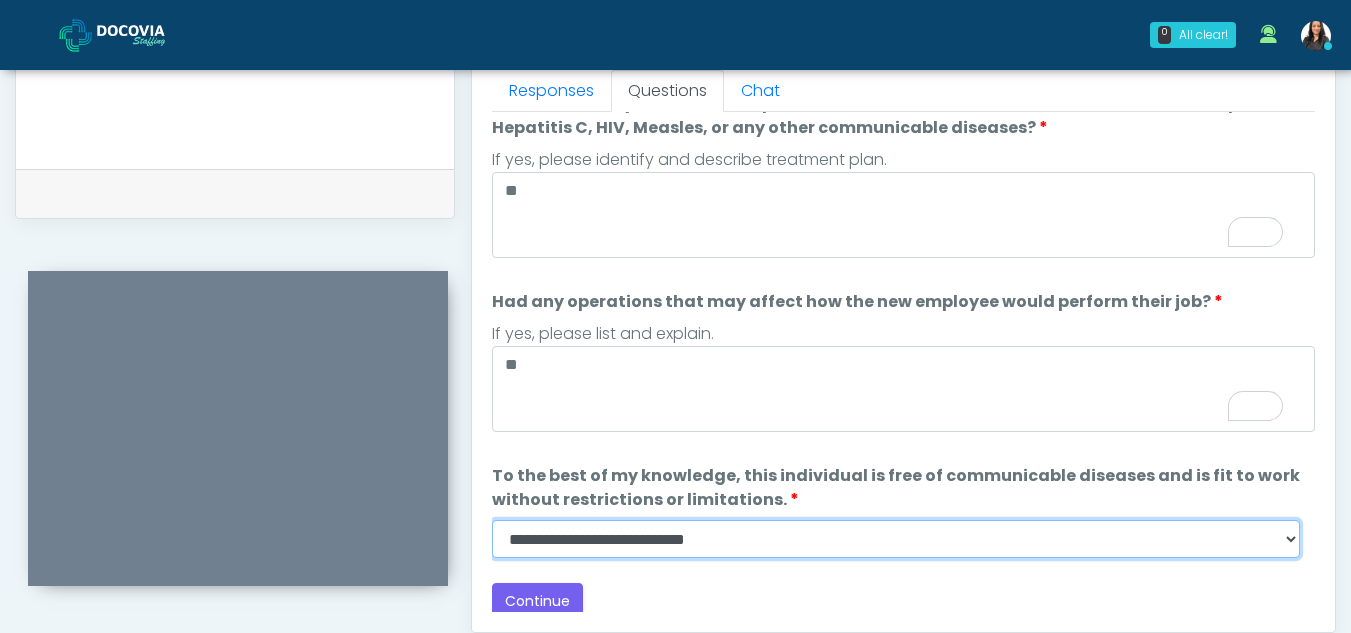 click on "**********" at bounding box center [896, 539] 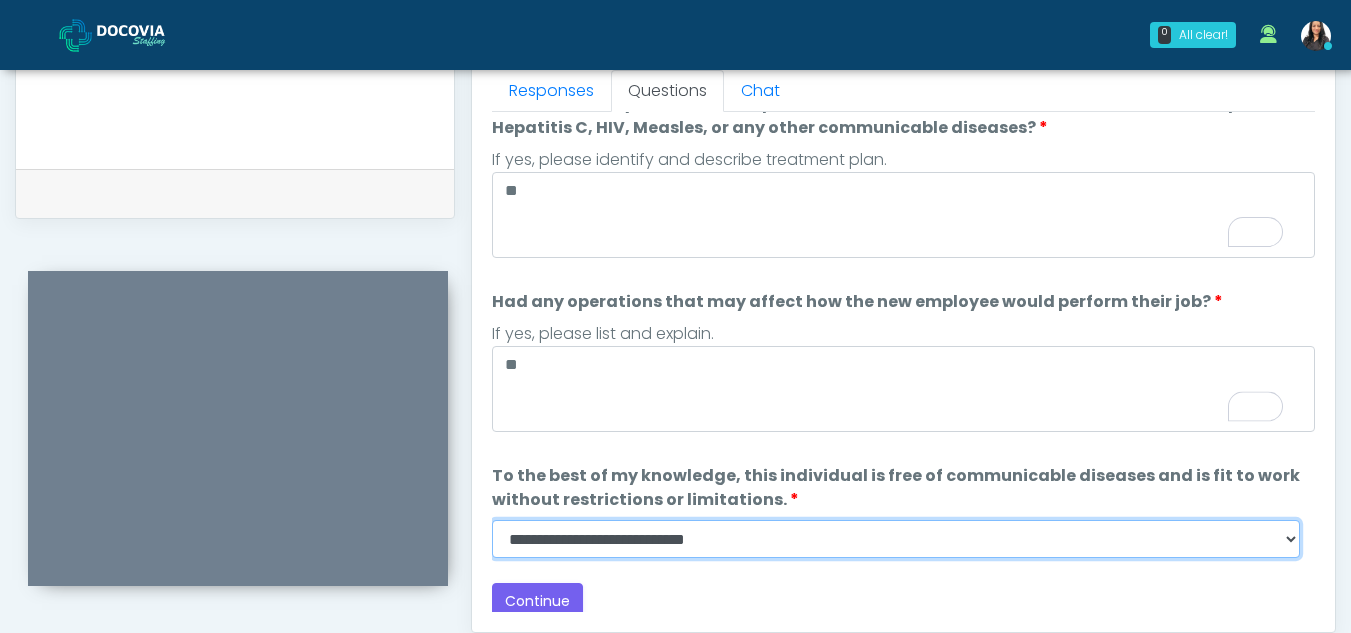 select on "******" 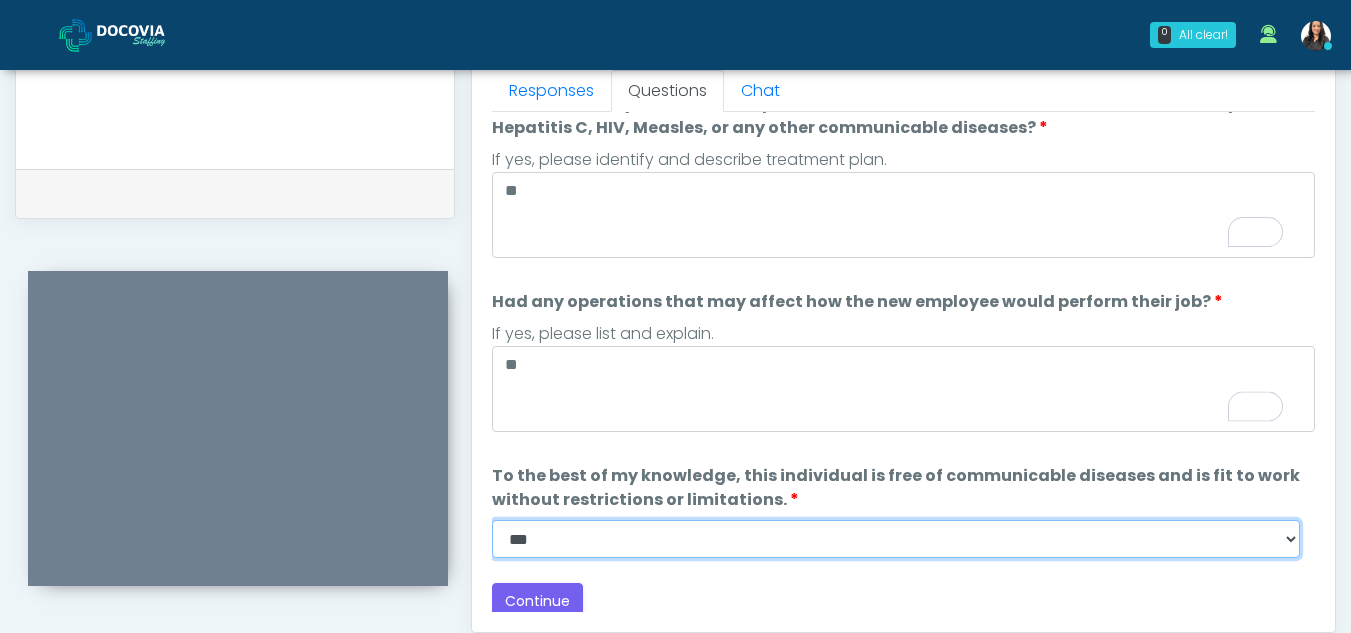 click on "**********" at bounding box center (896, 539) 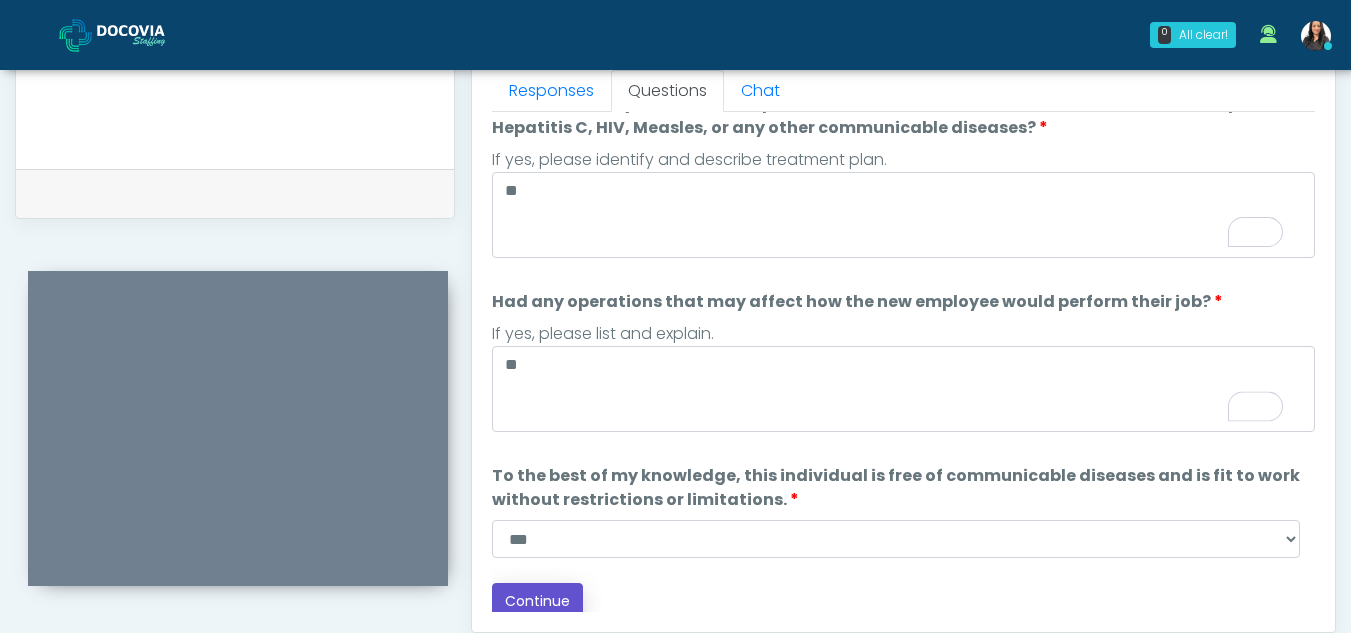 click on "Continue" at bounding box center [537, 601] 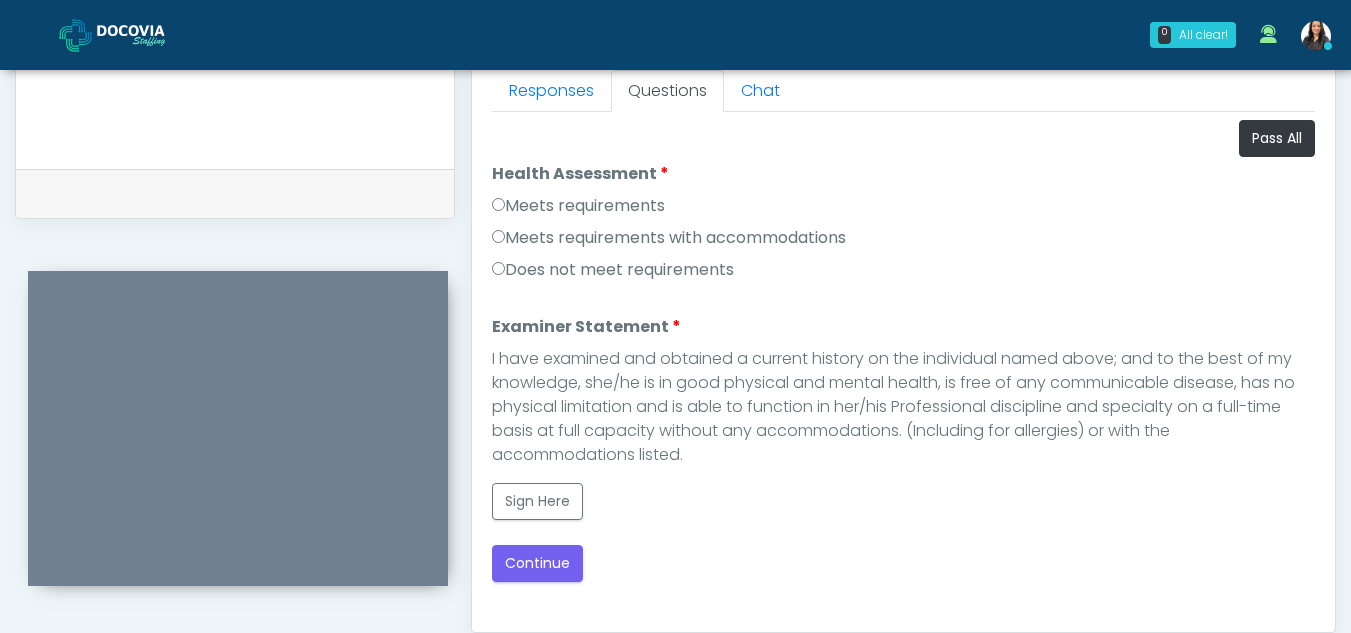 scroll, scrollTop: 0, scrollLeft: 0, axis: both 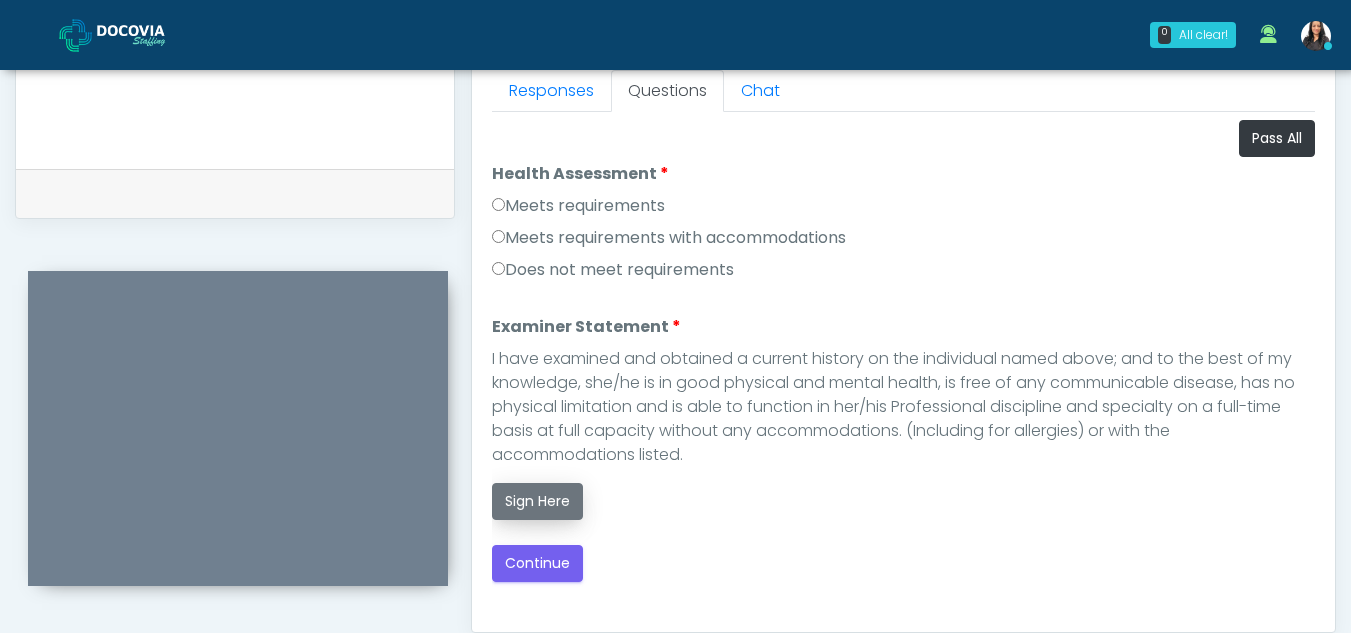 click on "Sign Here" at bounding box center [537, 501] 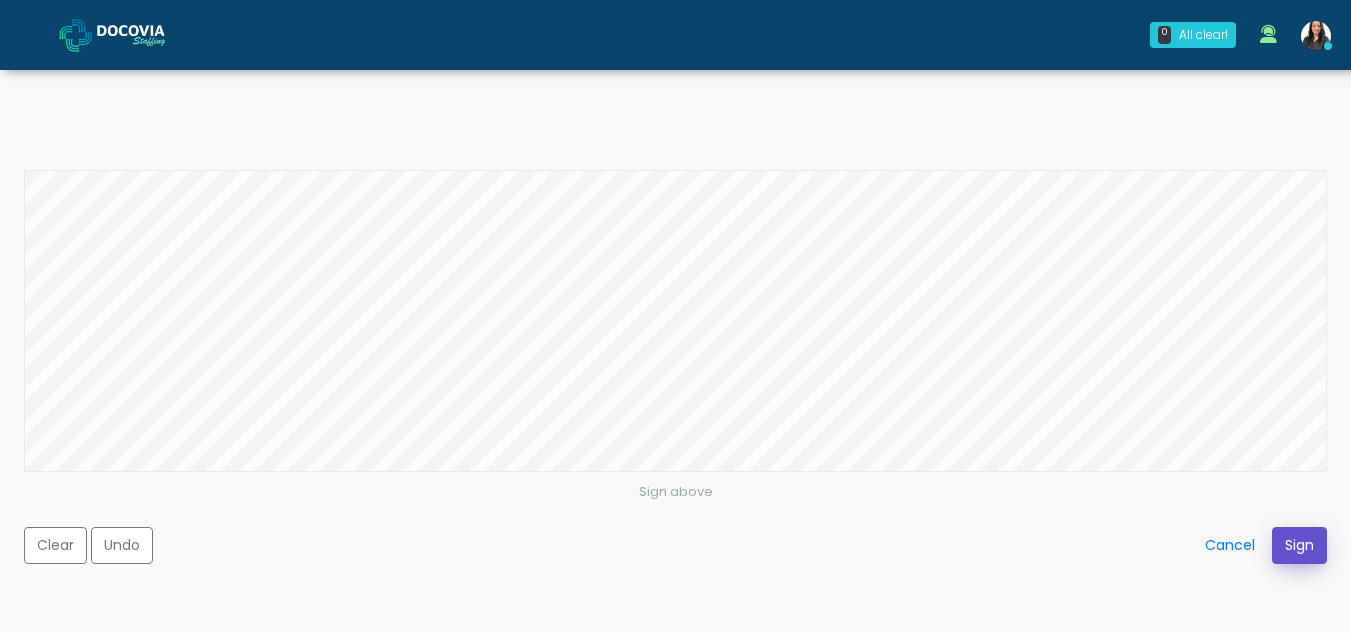 click on "Sign" at bounding box center (1299, 545) 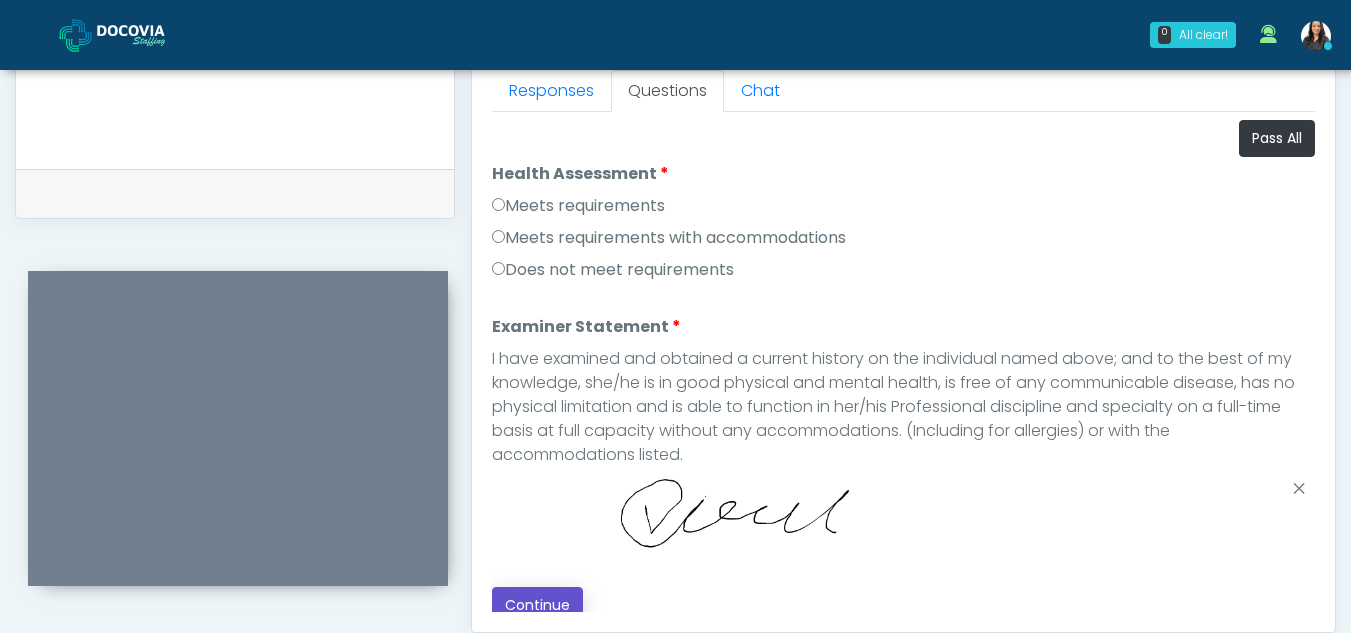 click on "Continue" at bounding box center [537, 605] 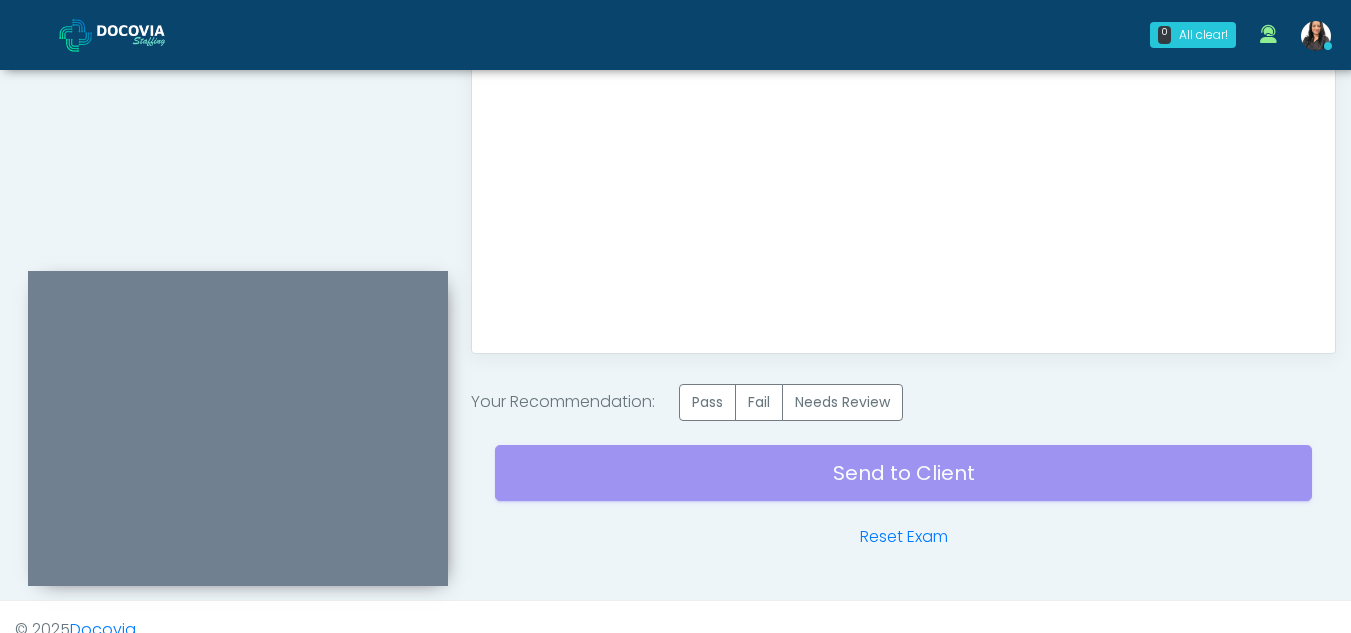 scroll, scrollTop: 1199, scrollLeft: 0, axis: vertical 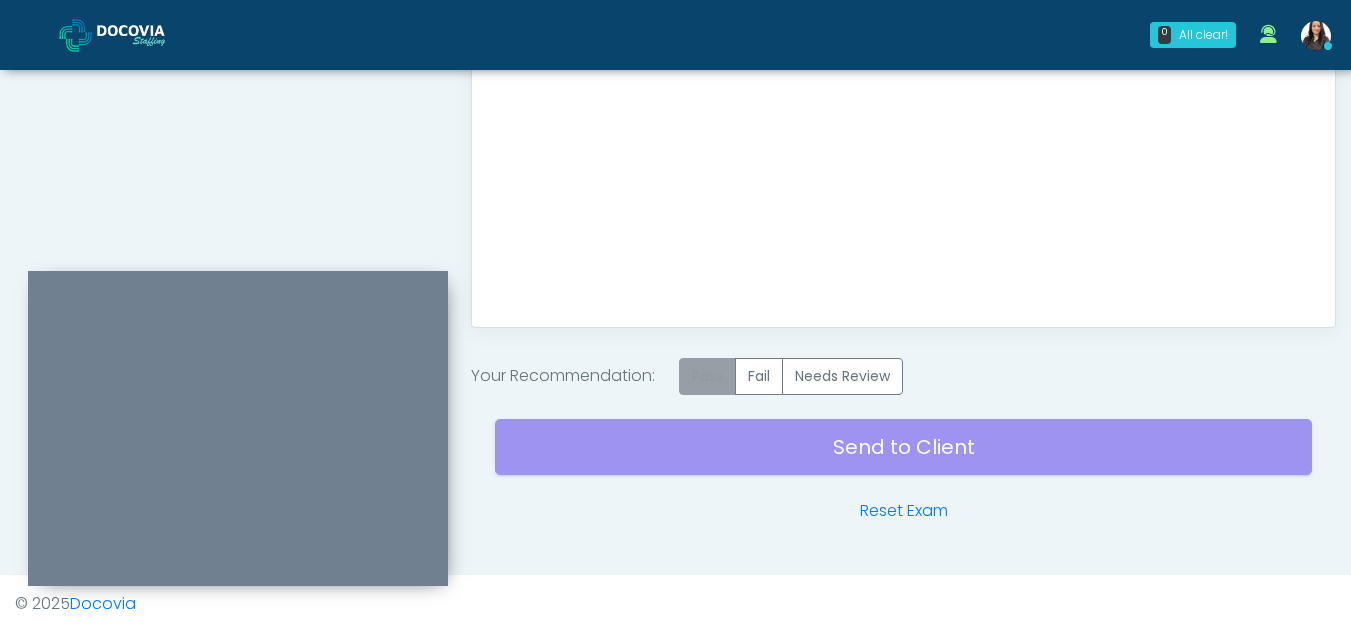 click on "Pass" at bounding box center (707, 376) 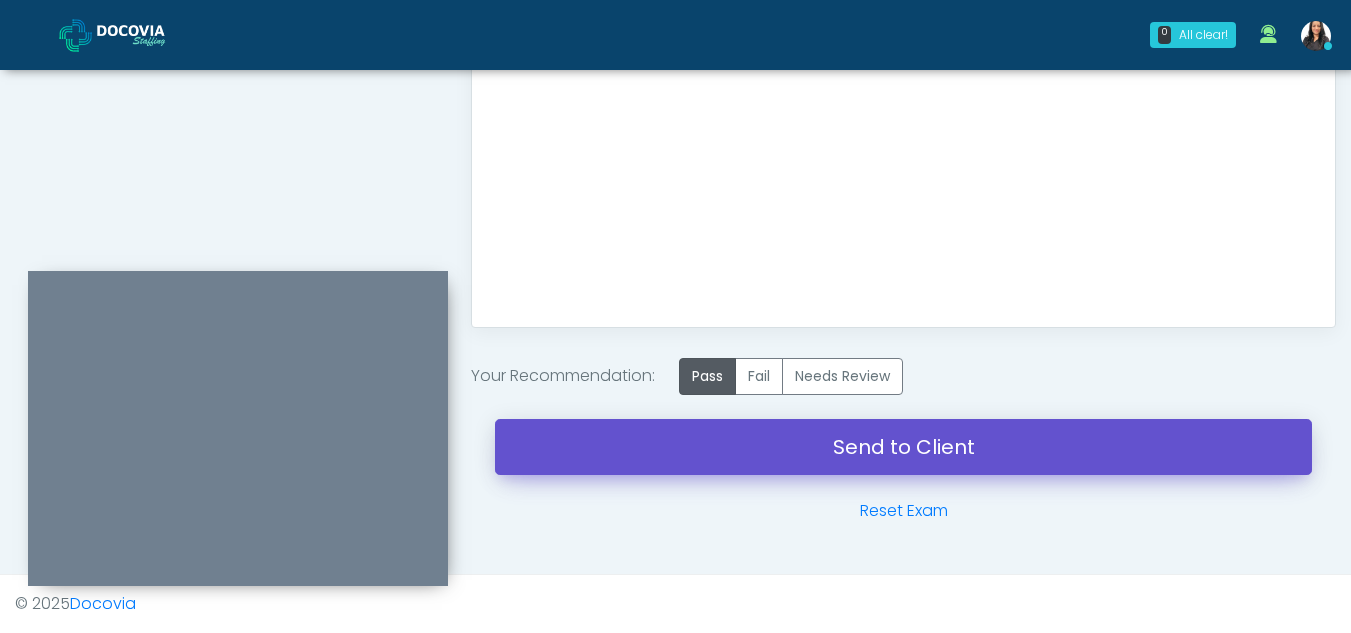 click on "Send to Client" at bounding box center [903, 447] 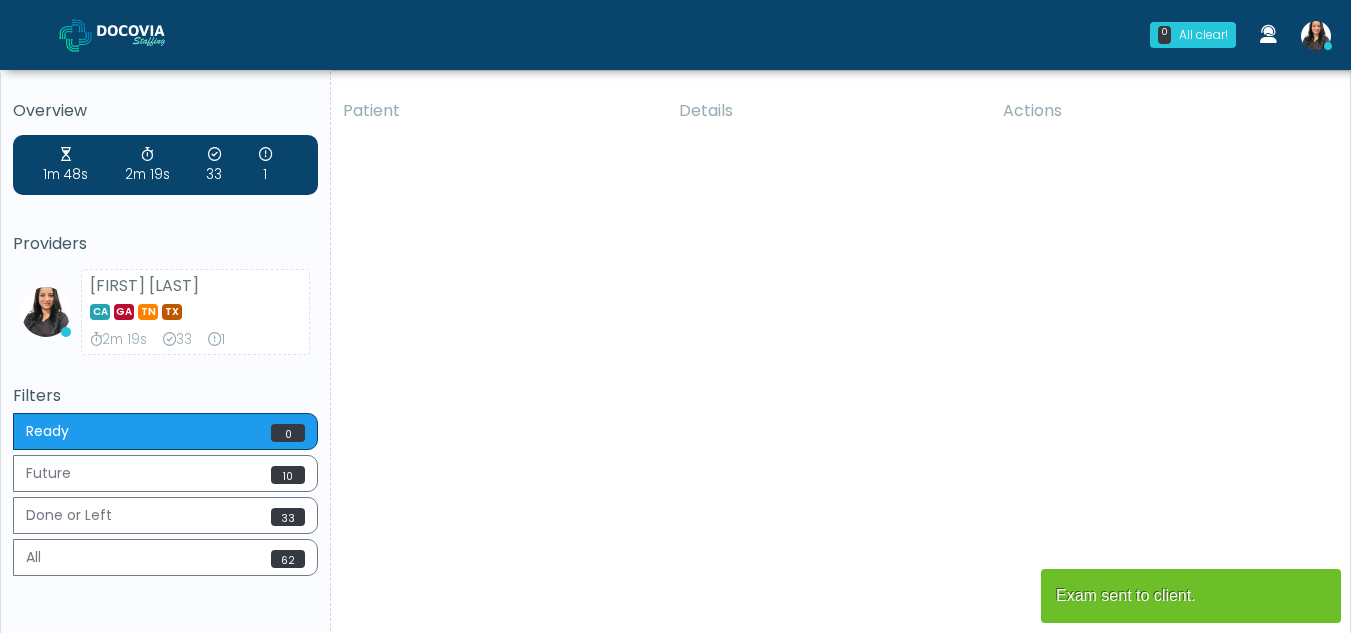 scroll, scrollTop: 0, scrollLeft: 0, axis: both 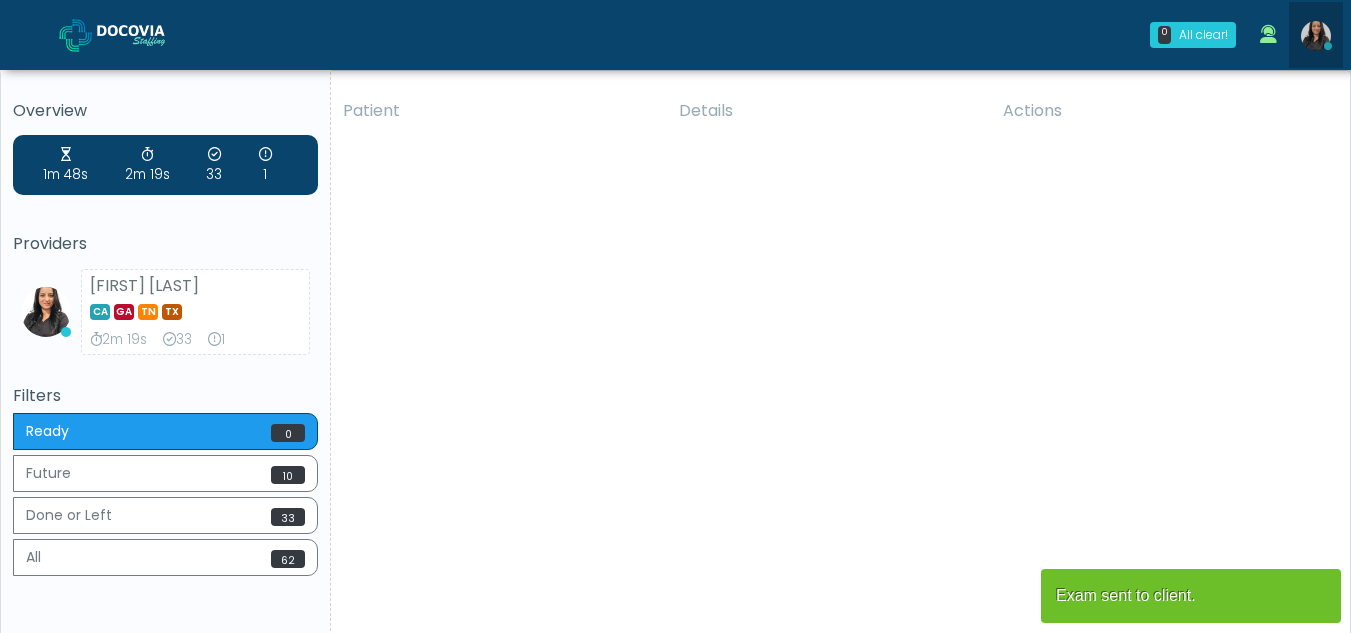 click at bounding box center (1316, 36) 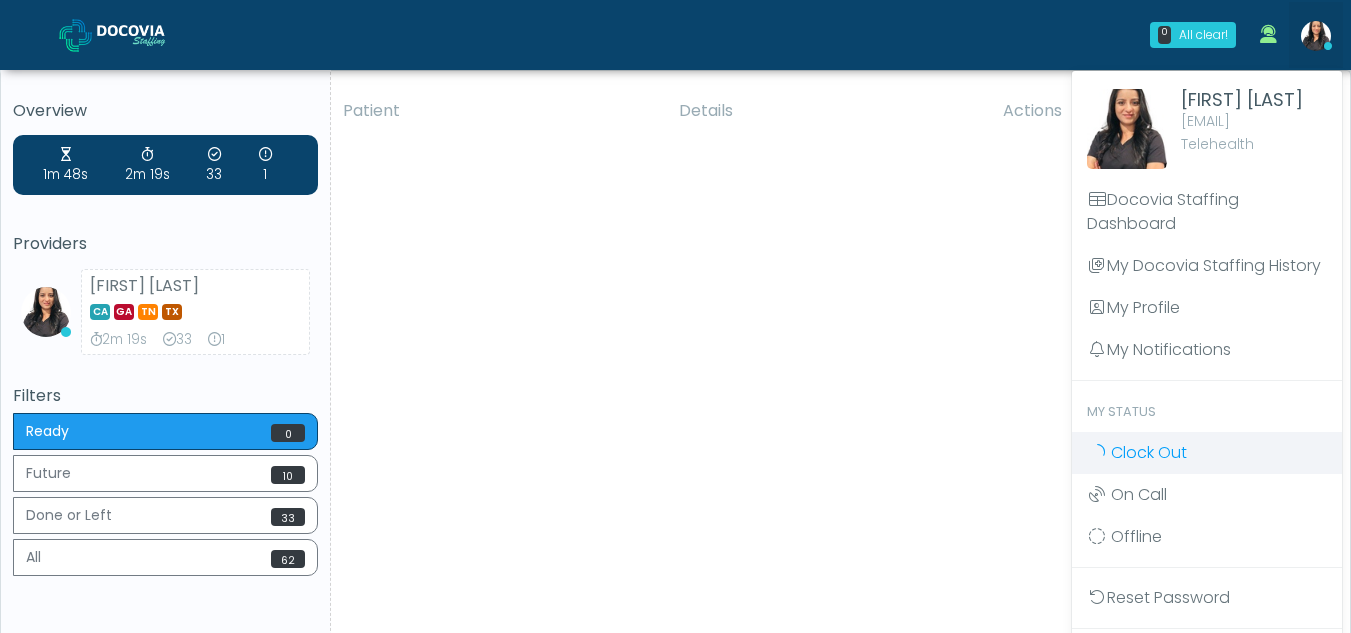 click on "Clock Out" at bounding box center (1149, 452) 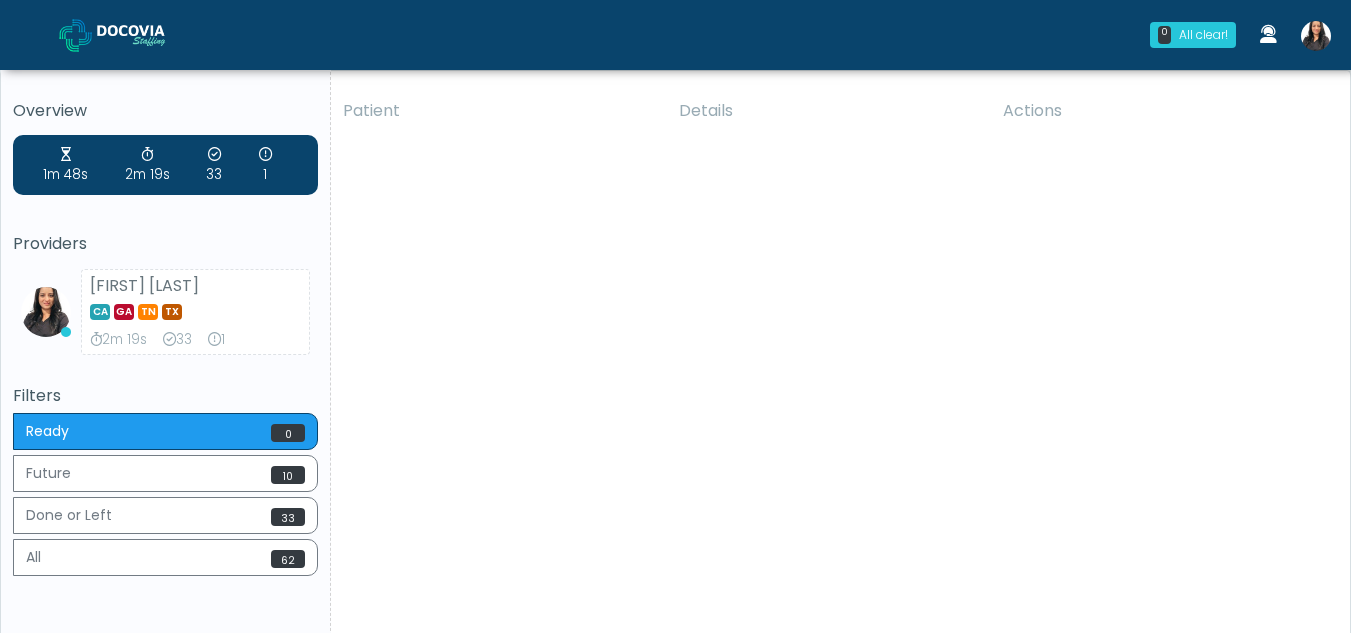 scroll, scrollTop: 0, scrollLeft: 0, axis: both 